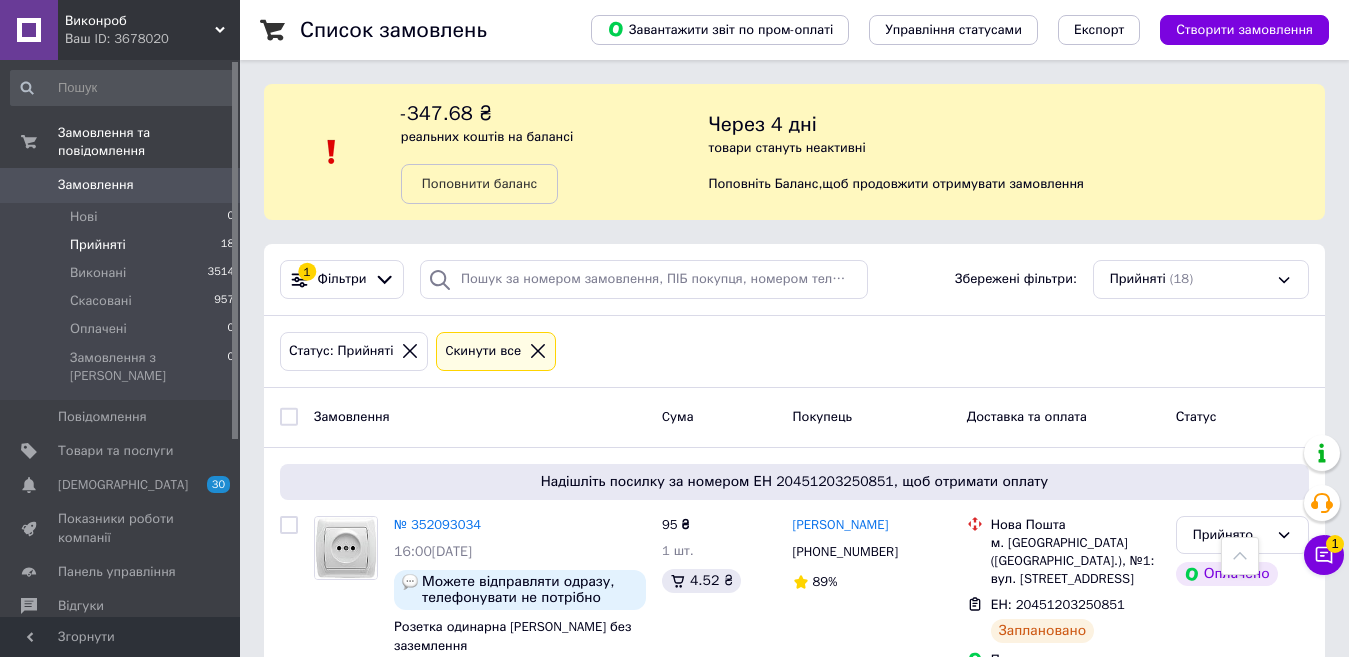 scroll, scrollTop: 2405, scrollLeft: 0, axis: vertical 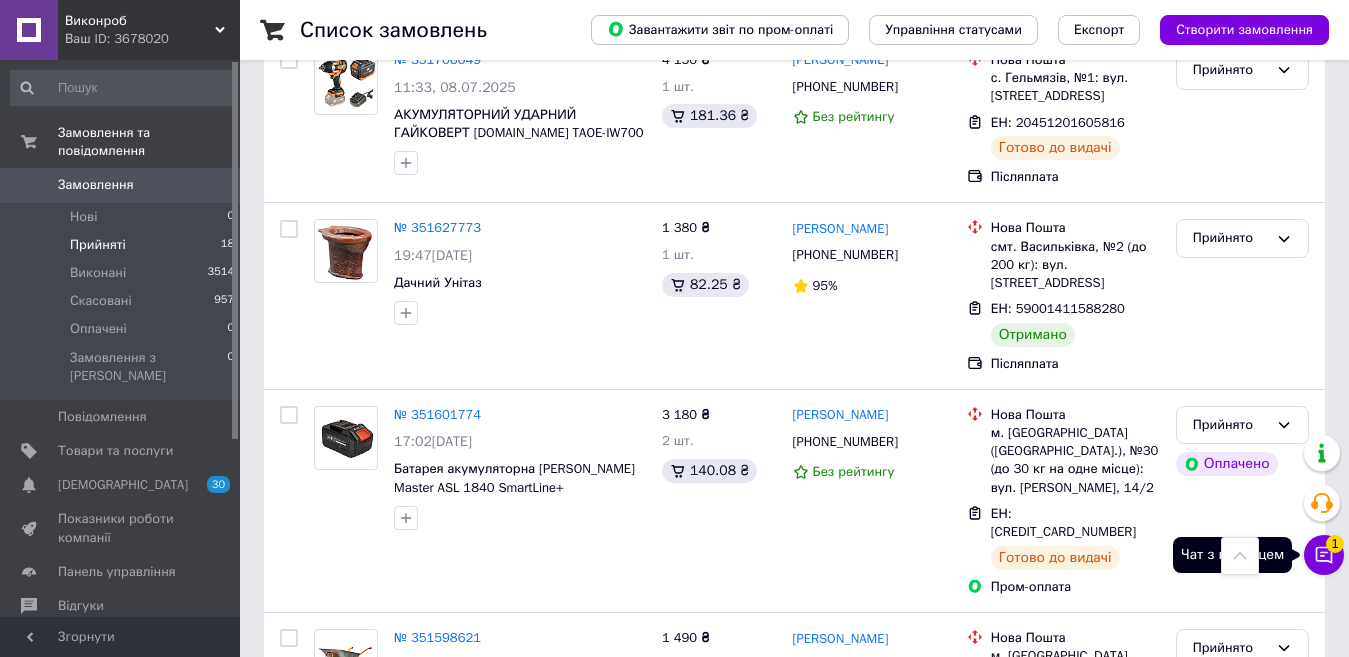 click 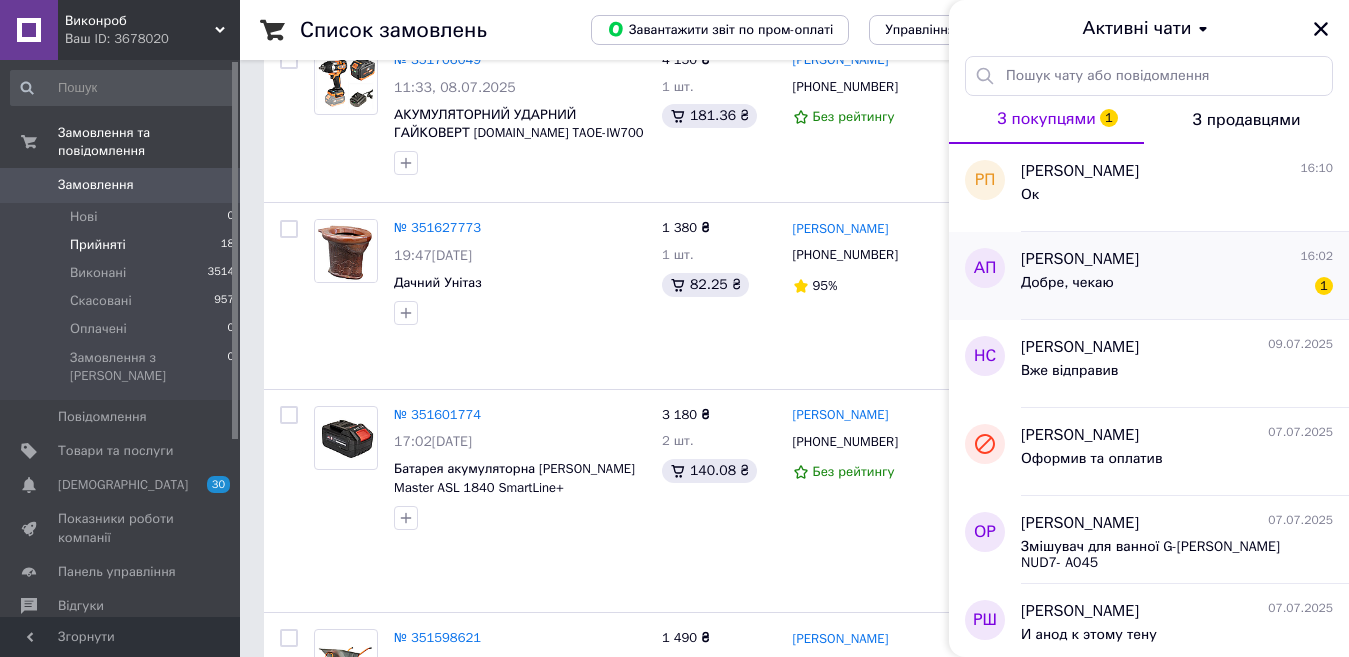 click on "Добре, чекаю 1" at bounding box center (1177, 287) 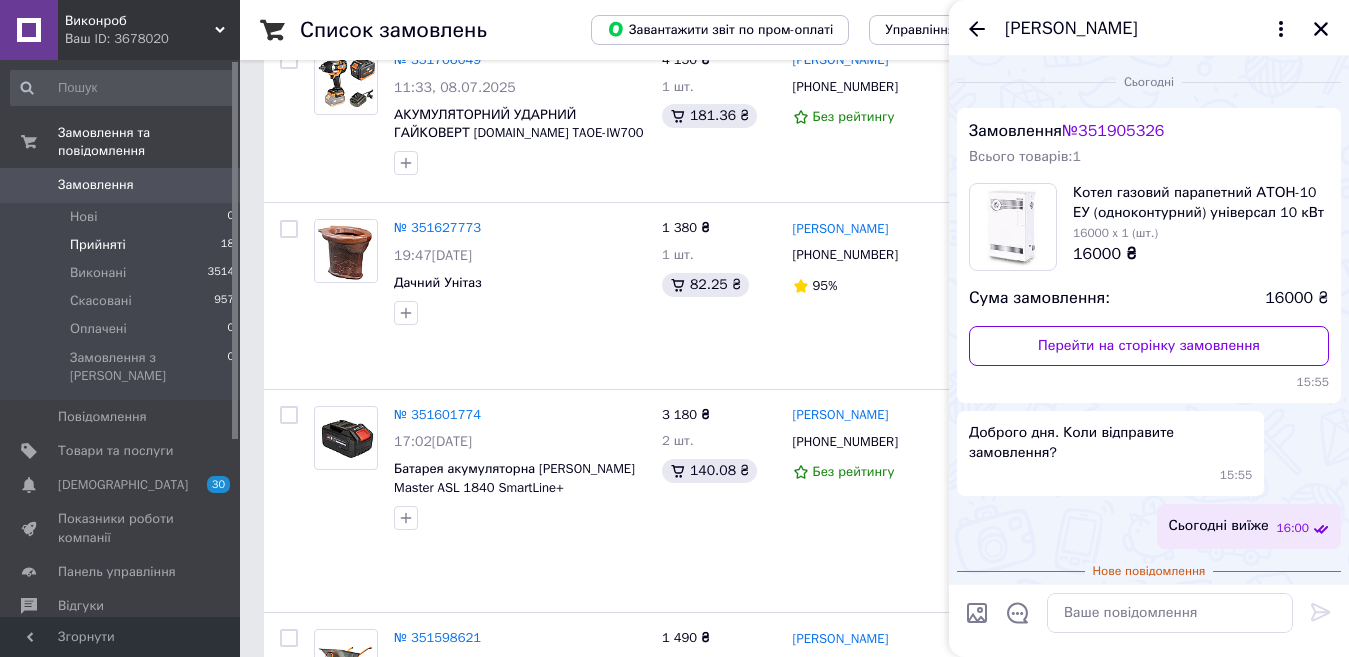 scroll, scrollTop: 42, scrollLeft: 0, axis: vertical 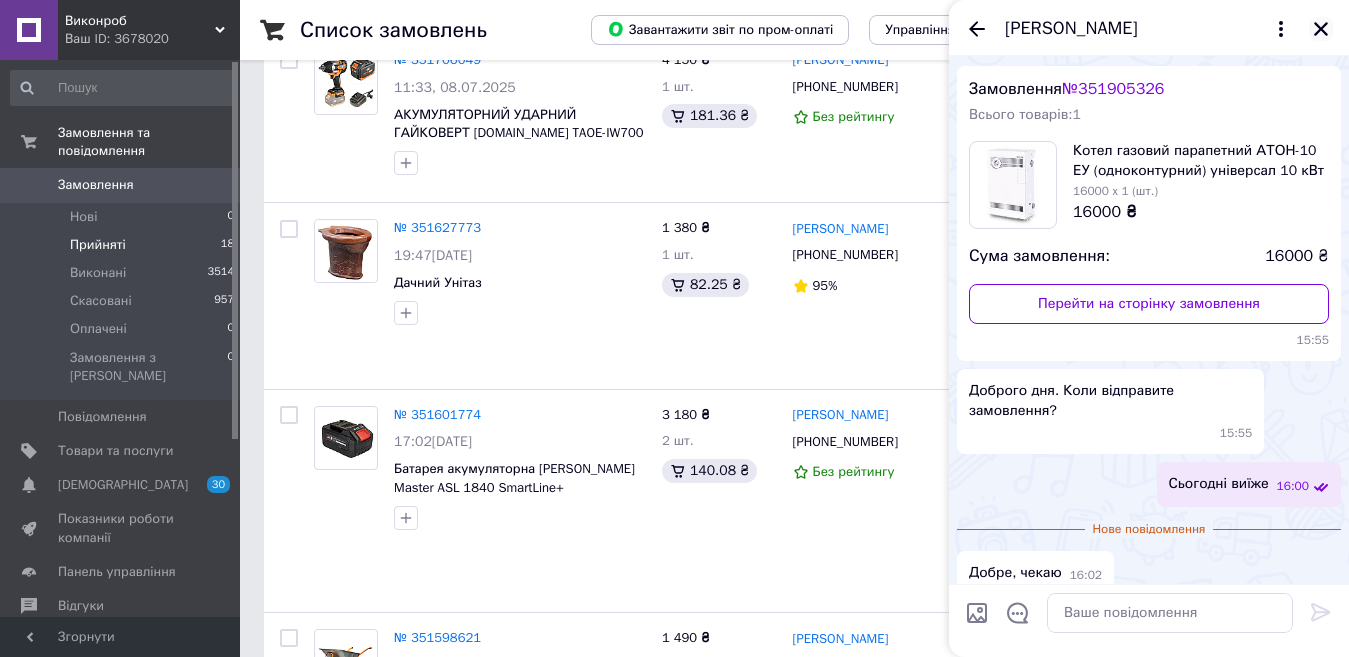 click 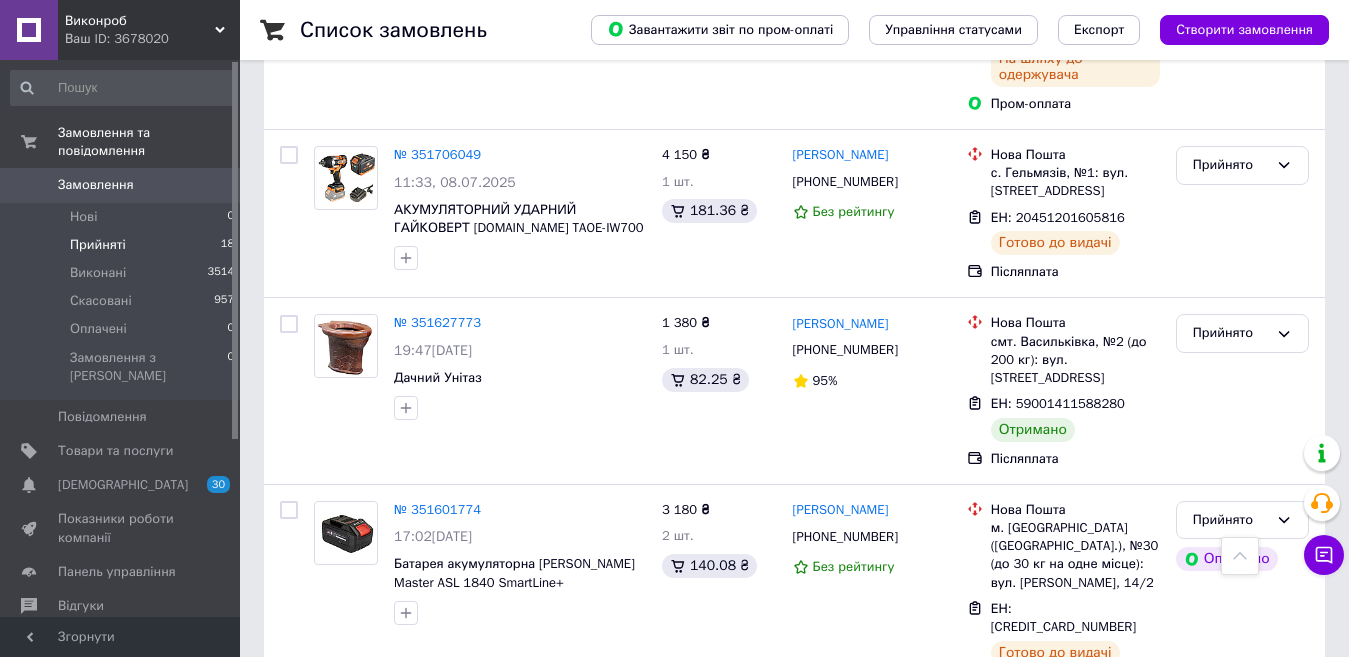 scroll, scrollTop: 2243, scrollLeft: 0, axis: vertical 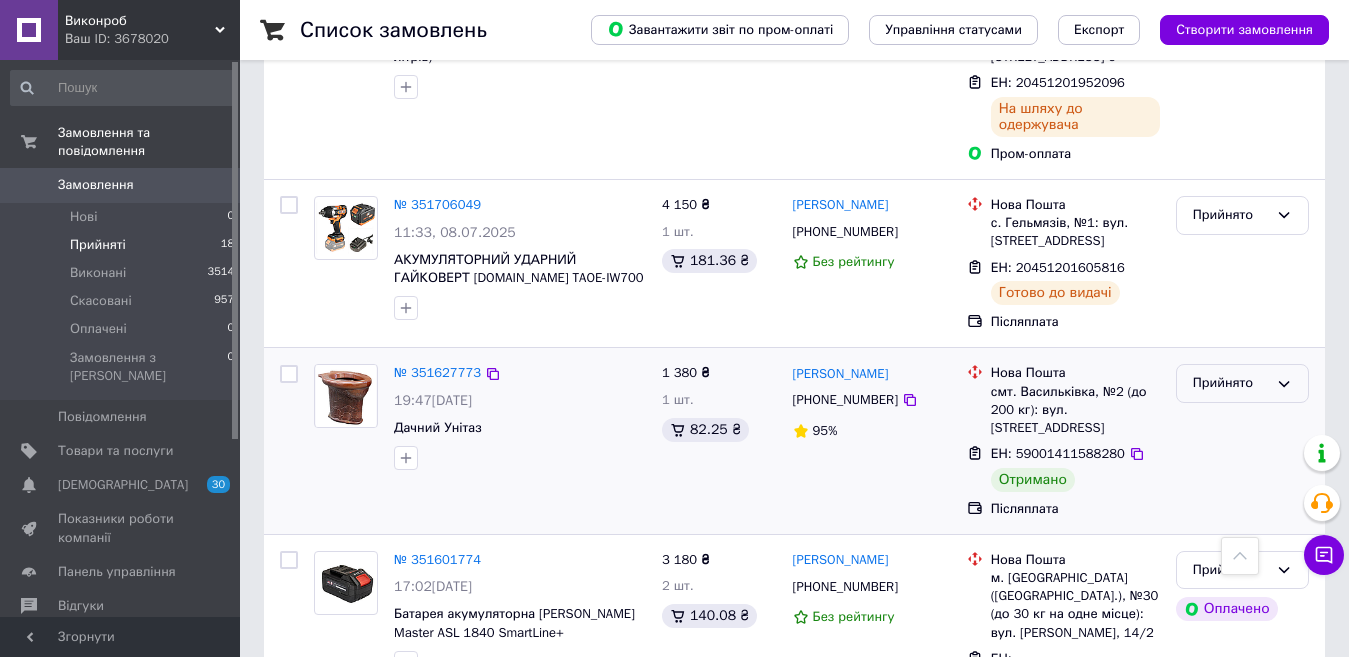 click on "Прийнято" at bounding box center [1230, 383] 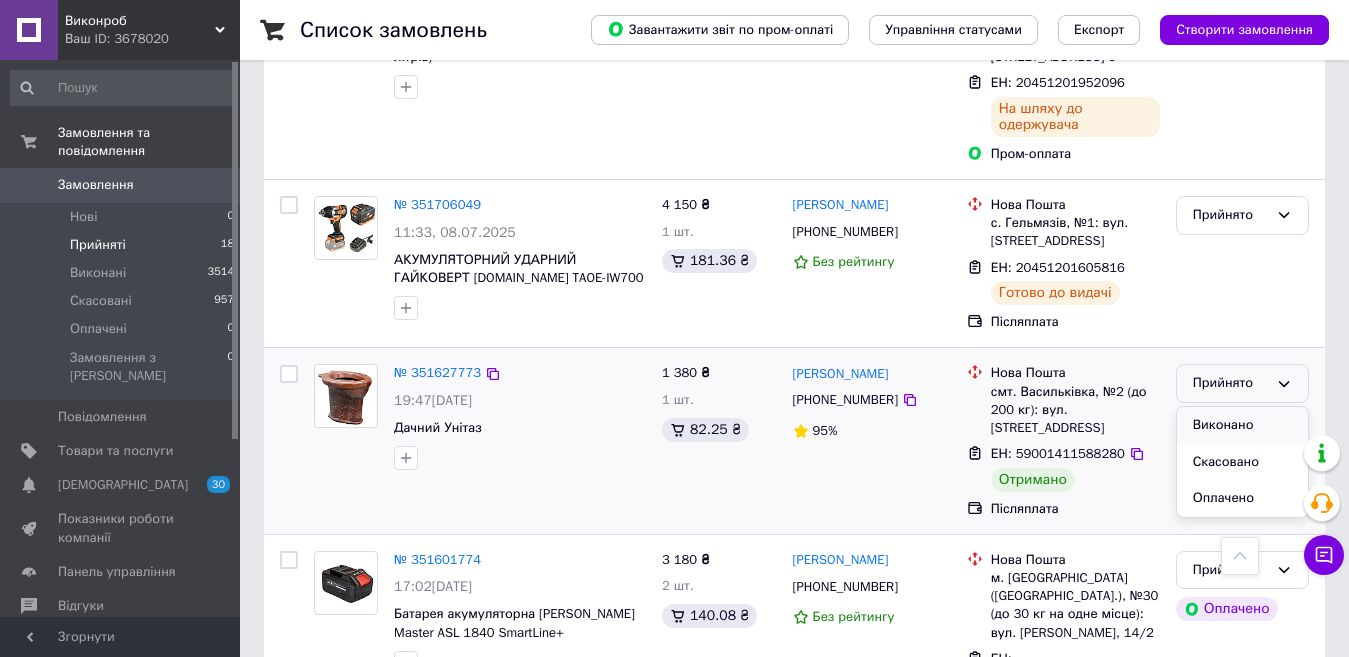 click on "Виконано" at bounding box center [1242, 425] 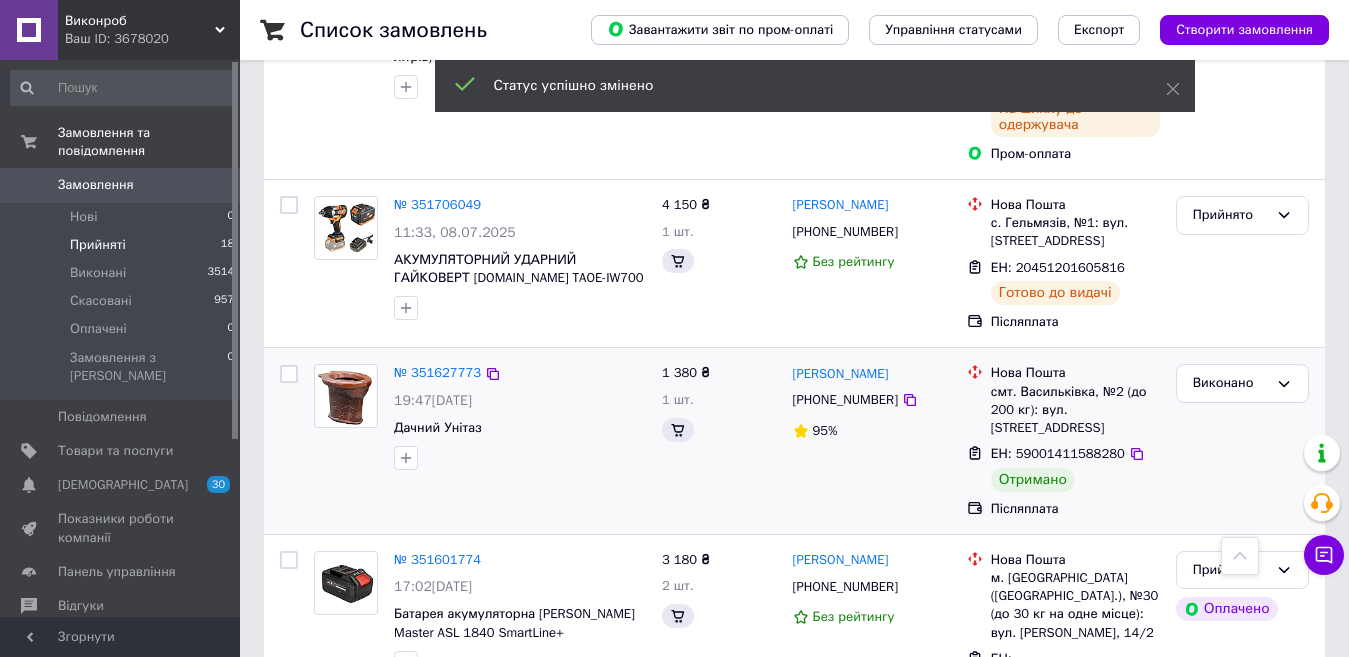 scroll, scrollTop: 2243, scrollLeft: 0, axis: vertical 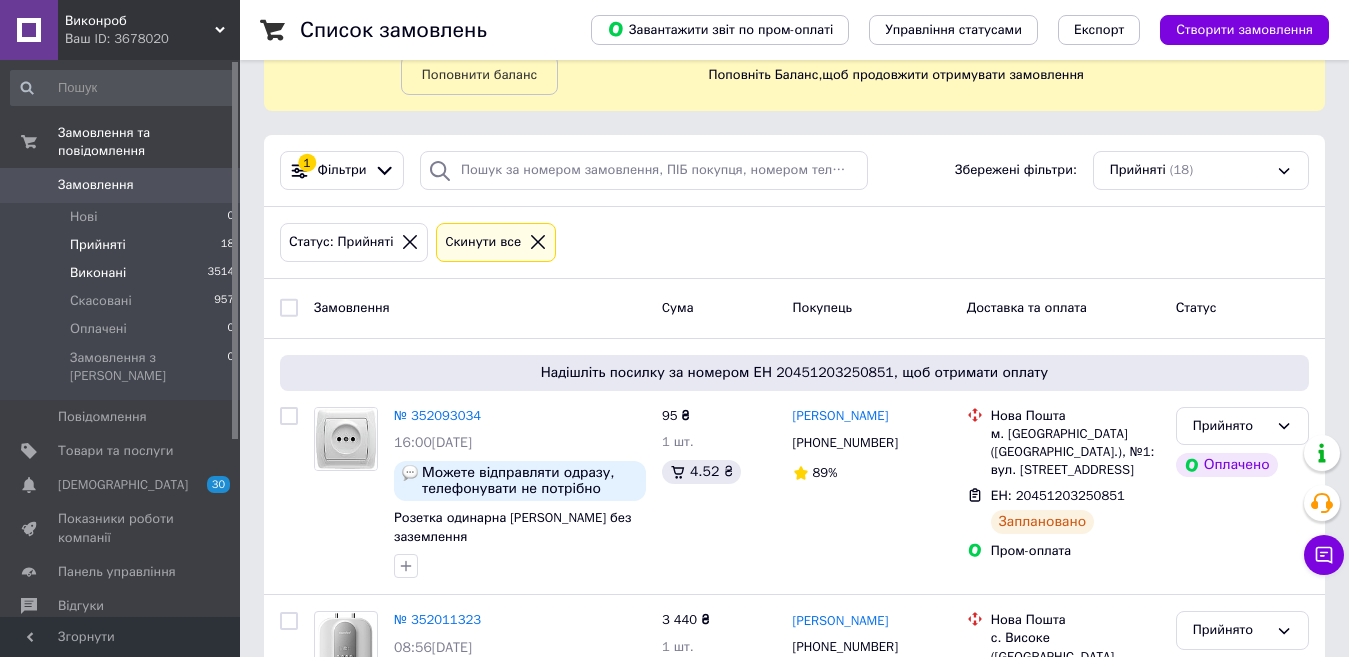 click on "Виконані 3514" at bounding box center (123, 273) 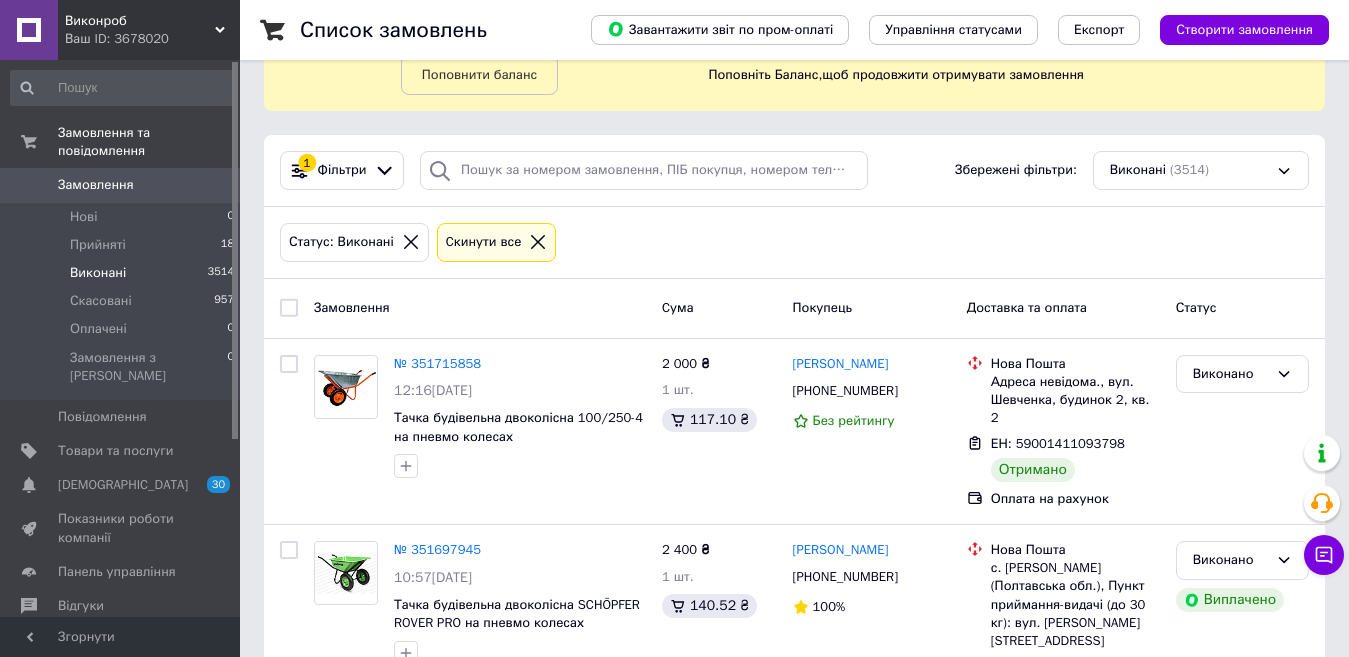 scroll, scrollTop: 0, scrollLeft: 0, axis: both 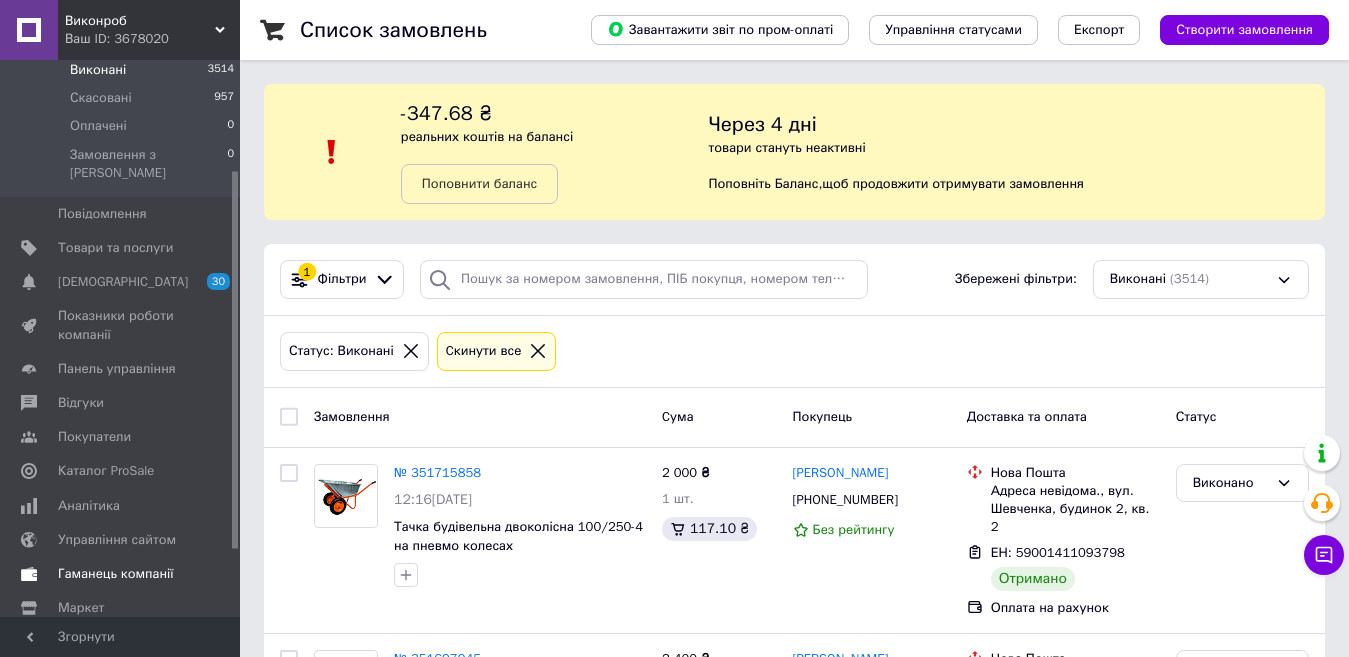 drag, startPoint x: 237, startPoint y: 430, endPoint x: 222, endPoint y: 519, distance: 90.255196 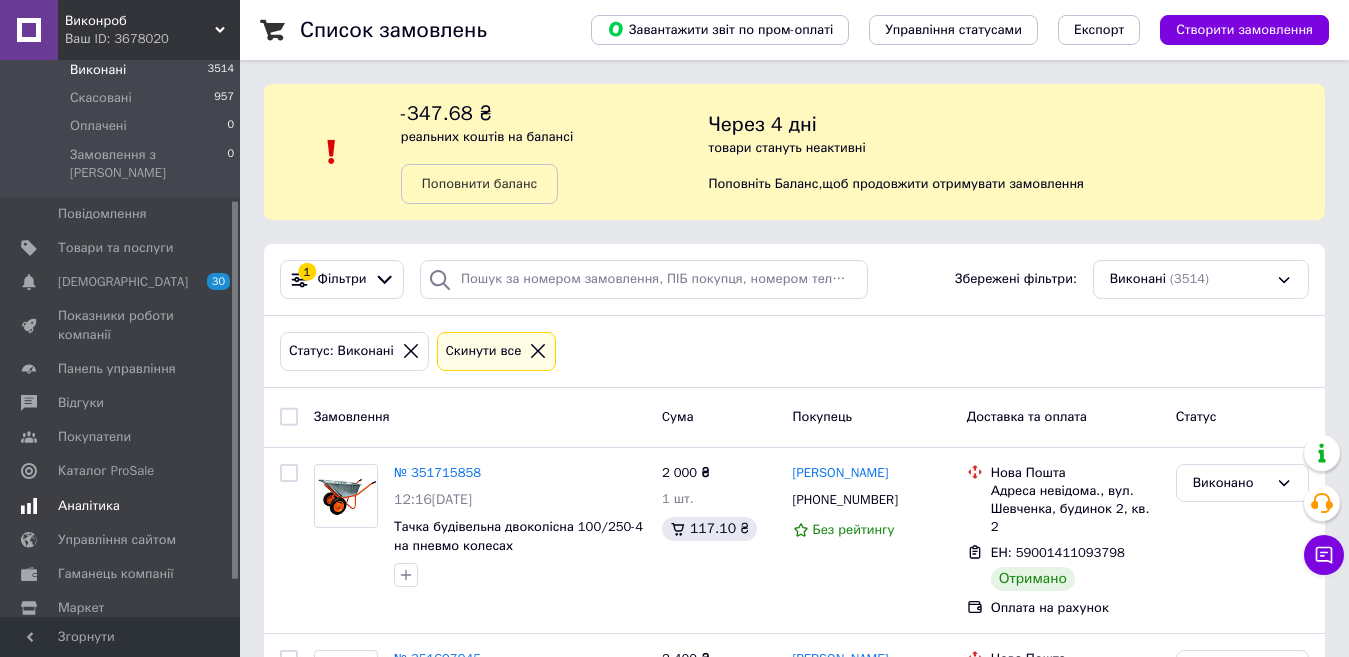 scroll, scrollTop: 208, scrollLeft: 0, axis: vertical 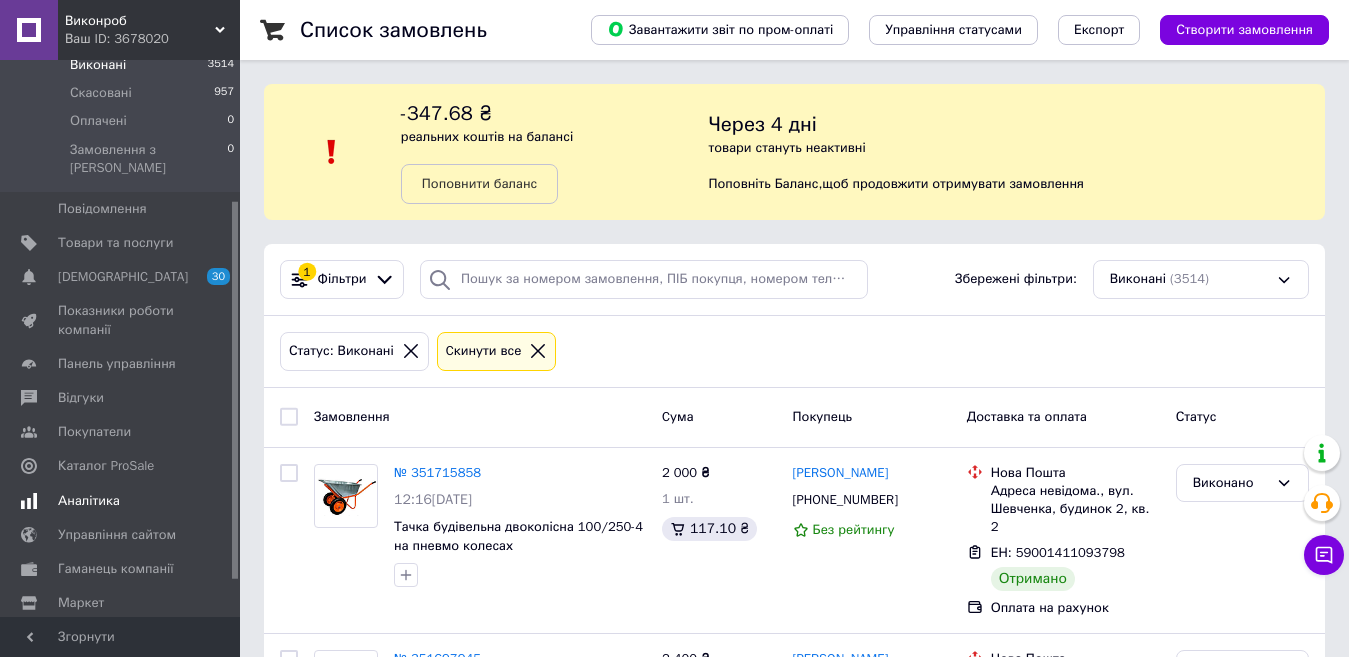 click on "Аналітика" at bounding box center [121, 501] 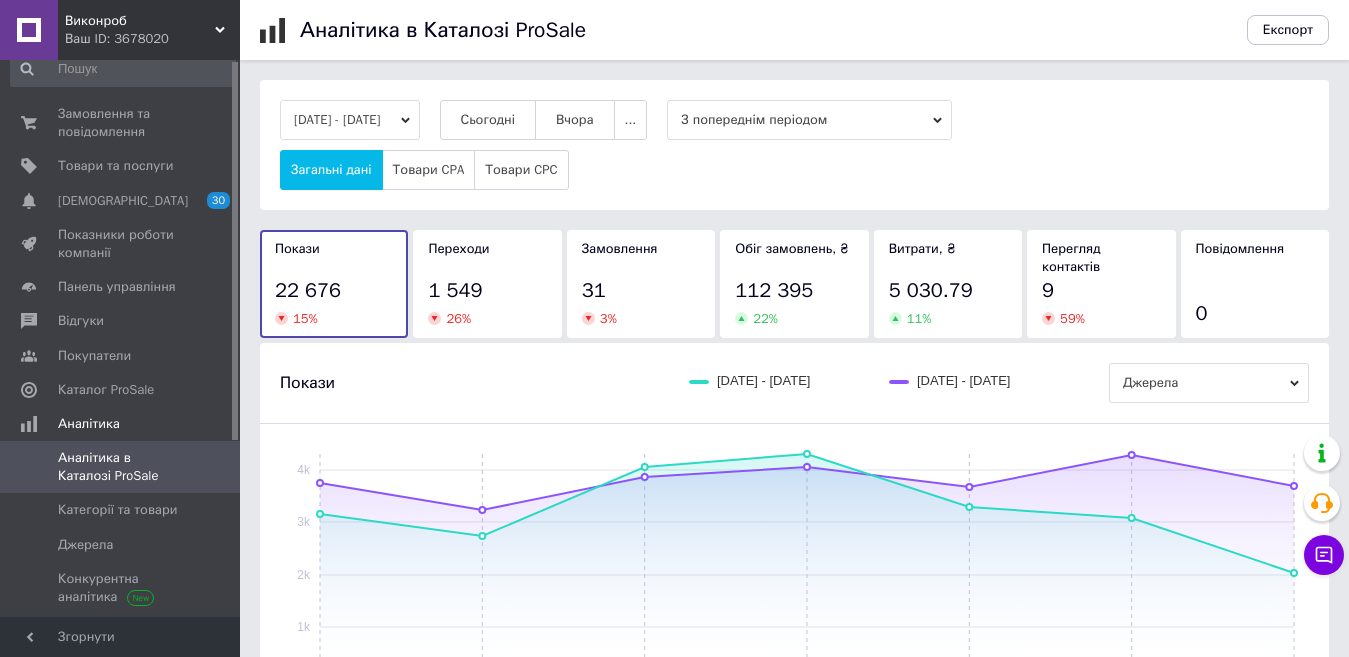 scroll, scrollTop: 0, scrollLeft: 0, axis: both 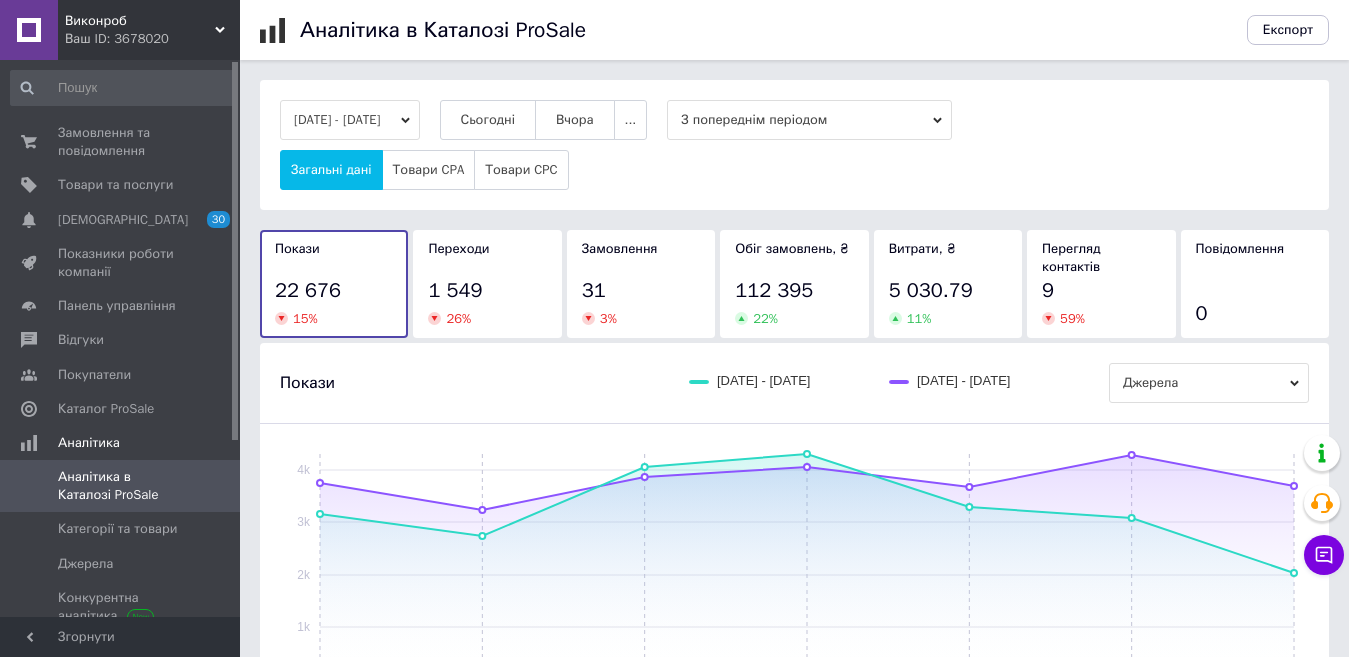 drag, startPoint x: 233, startPoint y: 240, endPoint x: 247, endPoint y: 98, distance: 142.68848 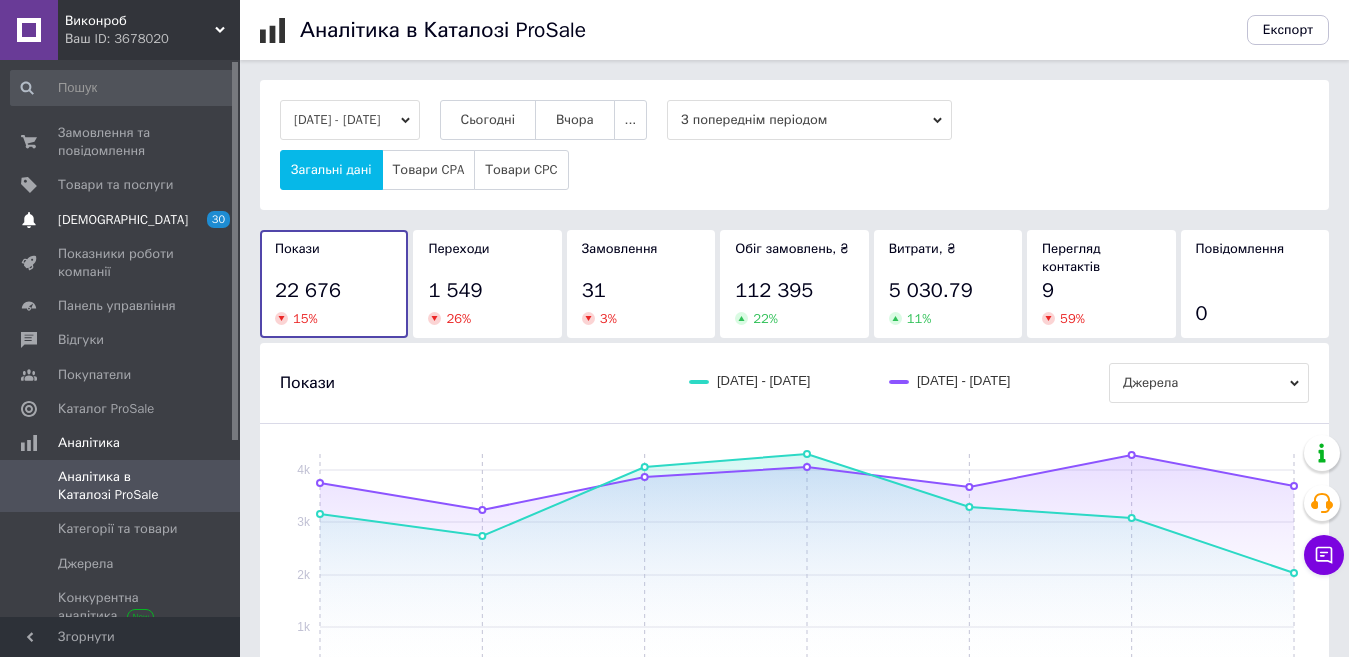 click on "Сповіщення 30 0" at bounding box center (123, 220) 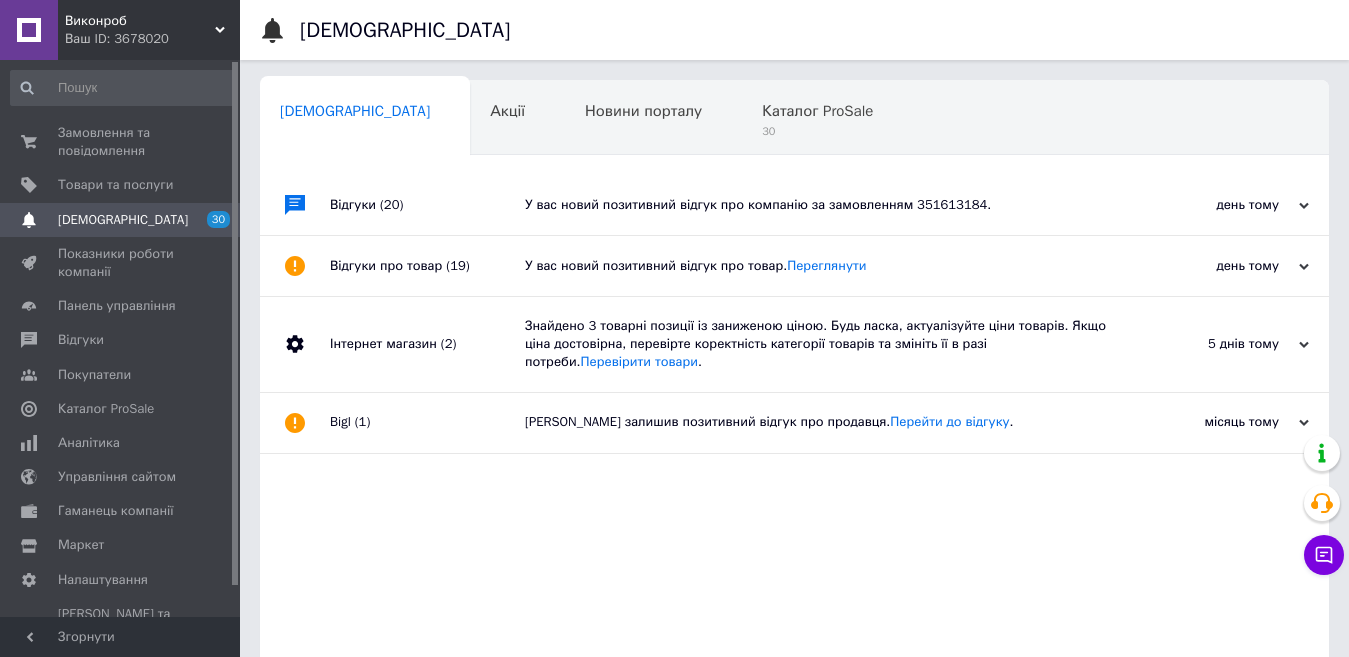 click on "Відгуки   (20)" at bounding box center (427, 205) 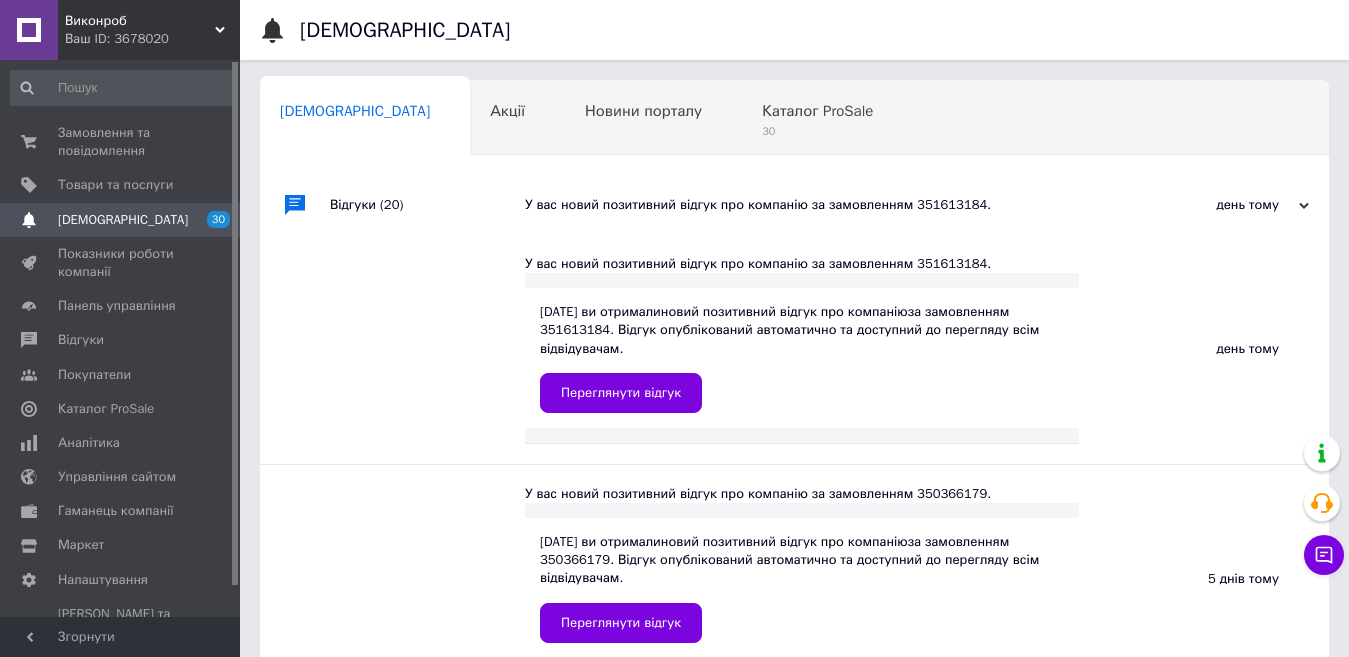 click on "Відгуки   (20)" at bounding box center [427, 205] 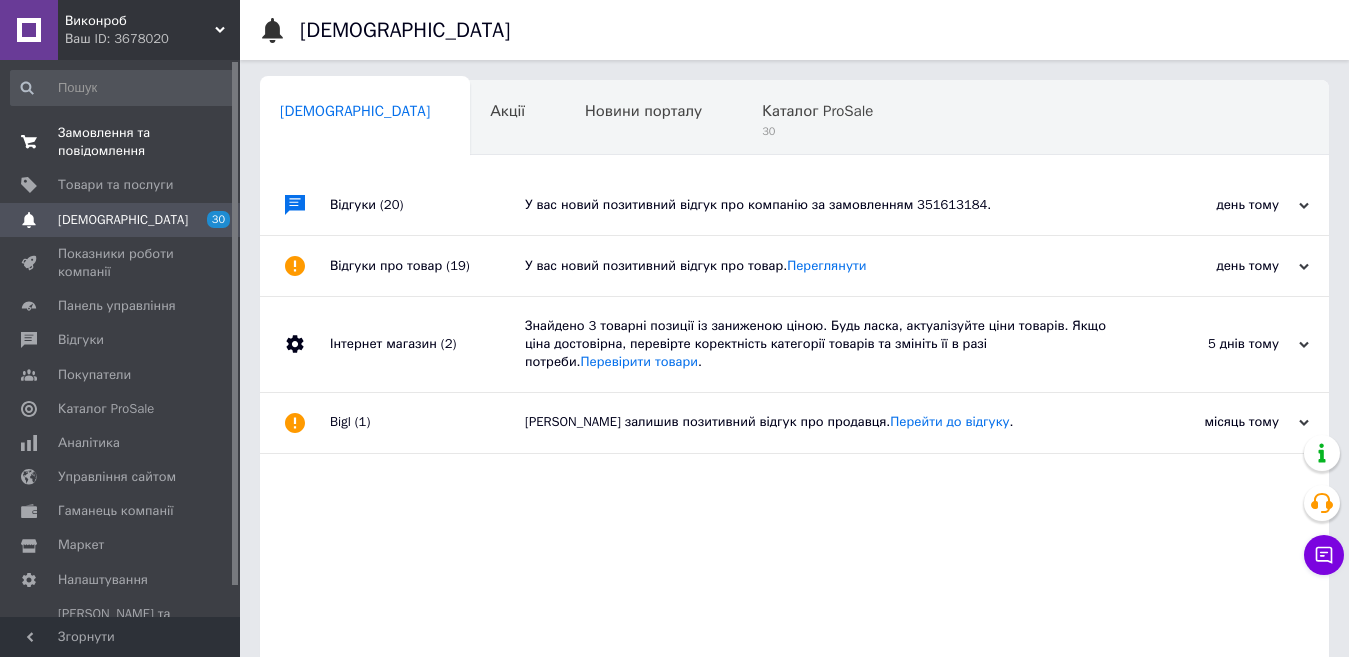 click on "Замовлення та повідомлення" at bounding box center [121, 142] 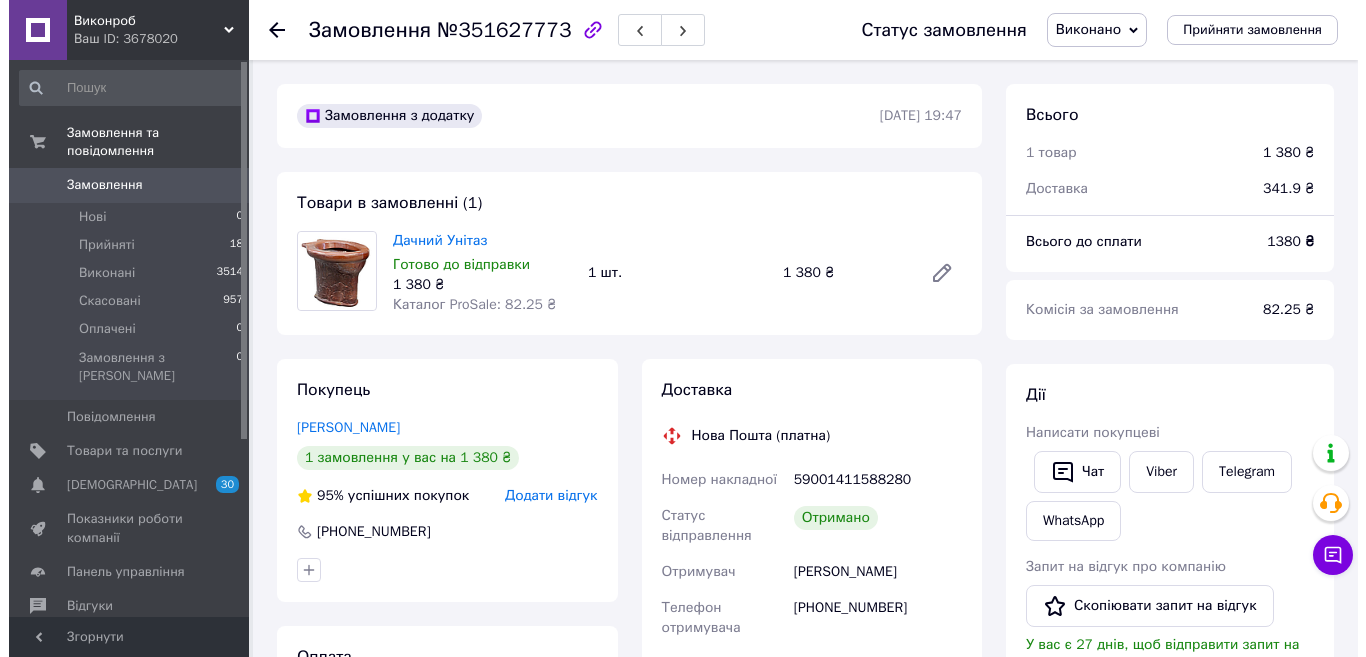 scroll, scrollTop: 0, scrollLeft: 0, axis: both 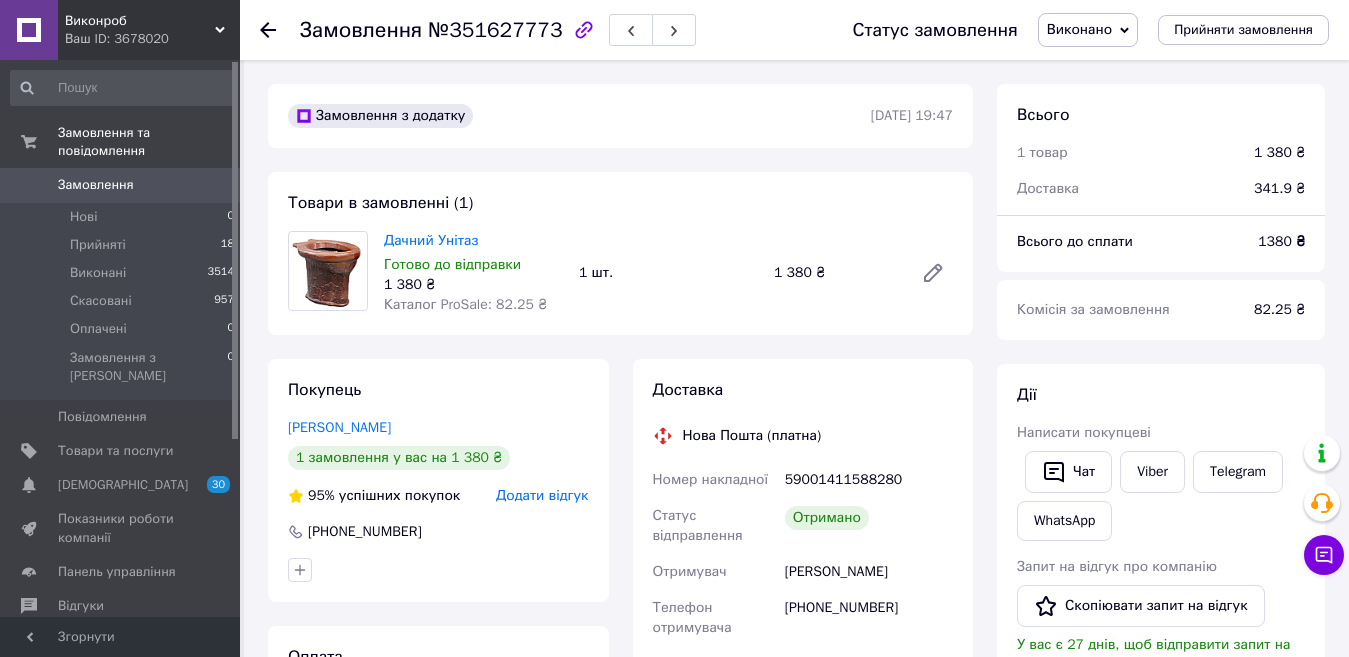click on "Додати відгук" at bounding box center [542, 495] 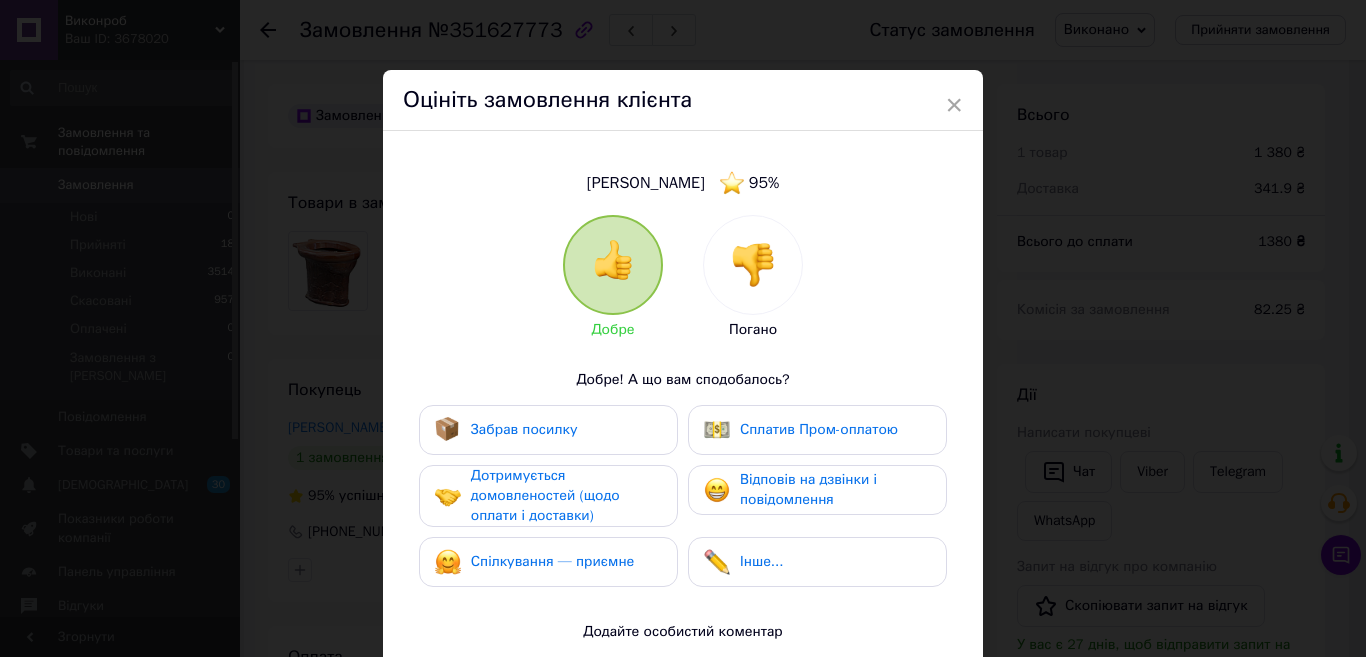 click on "Забрав посилку" at bounding box center (506, 430) 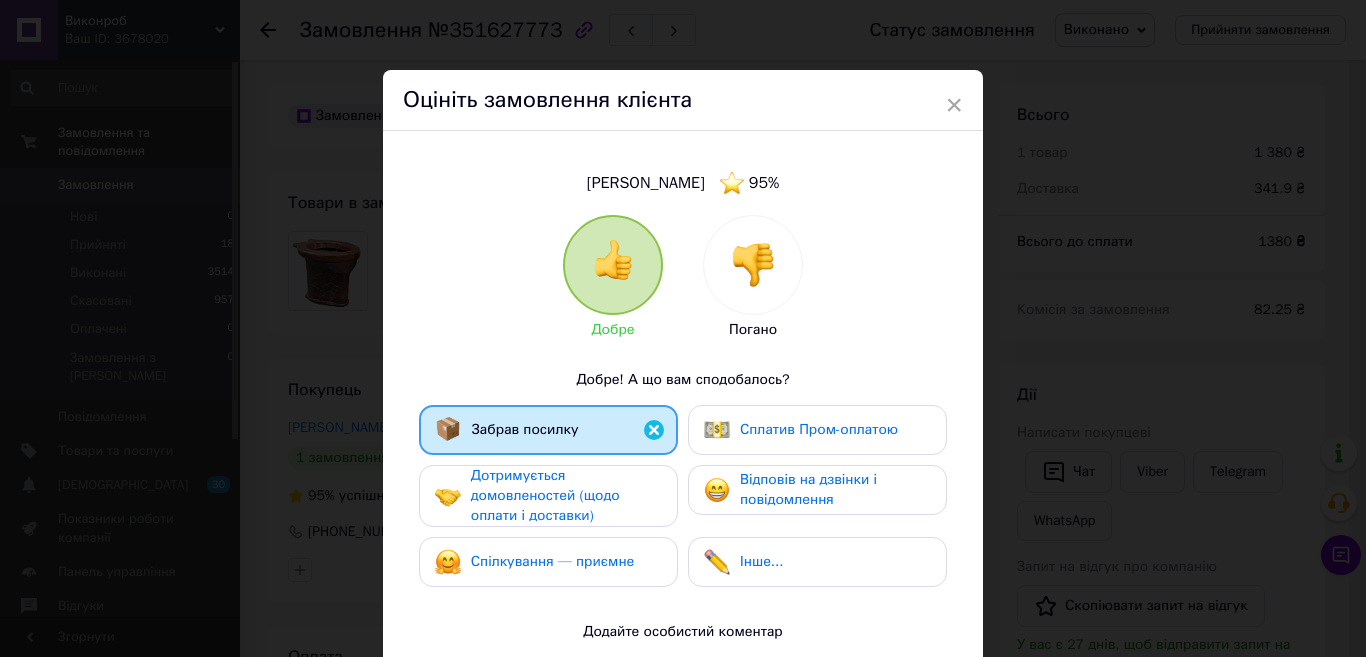 click on "Дотримується домовленостей (щодо оплати і доставки)" at bounding box center [545, 495] 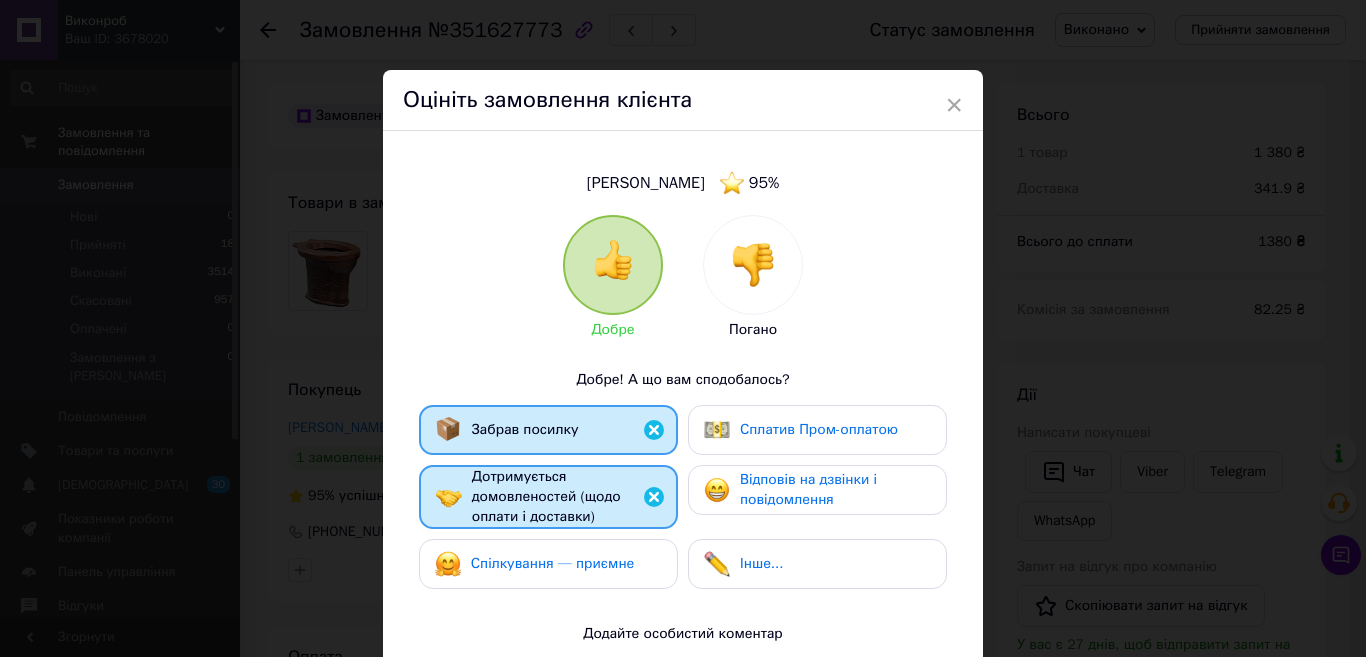 click on "Спілкування — приємне" at bounding box center [535, 564] 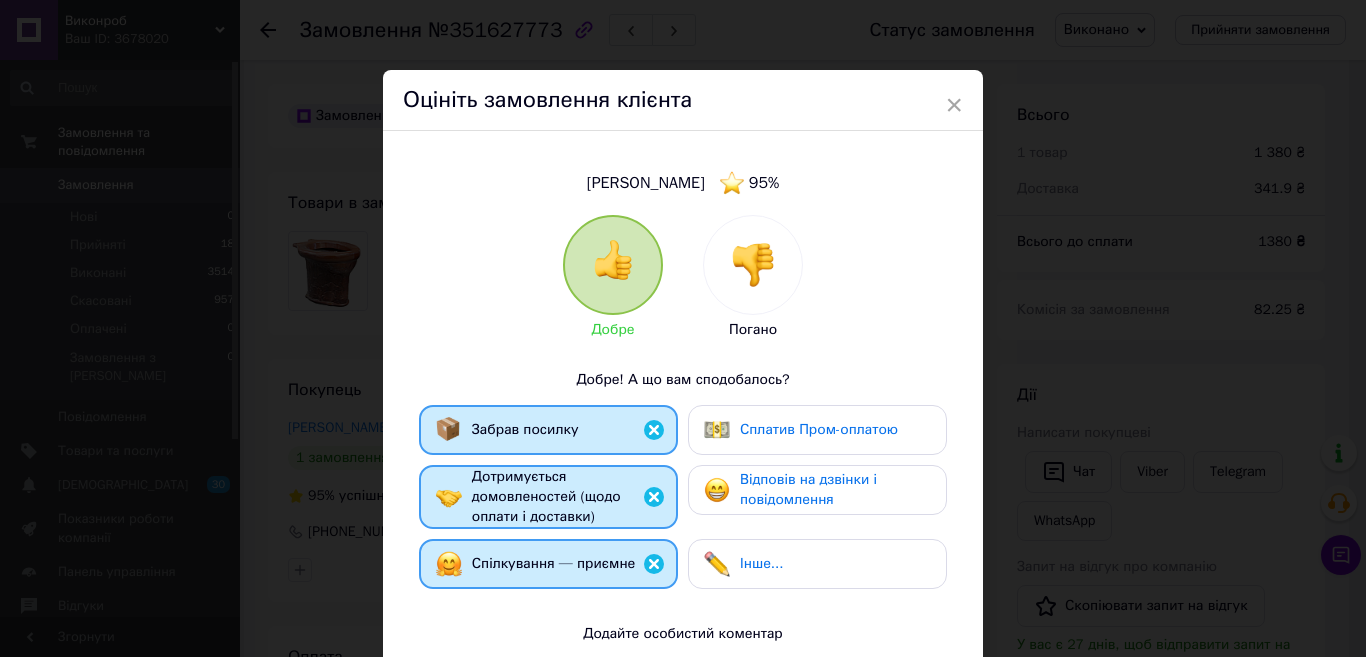 click on "Відповів на дзвінки і повідомлення" at bounding box center [808, 489] 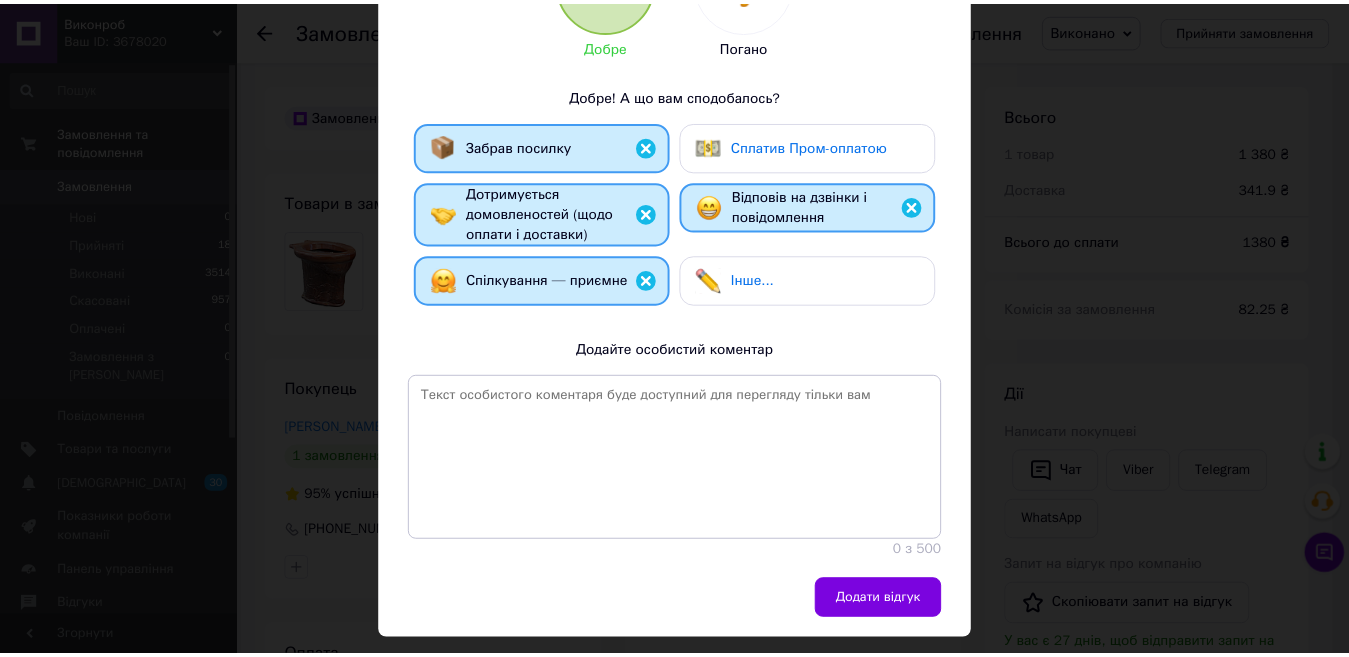 scroll, scrollTop: 329, scrollLeft: 0, axis: vertical 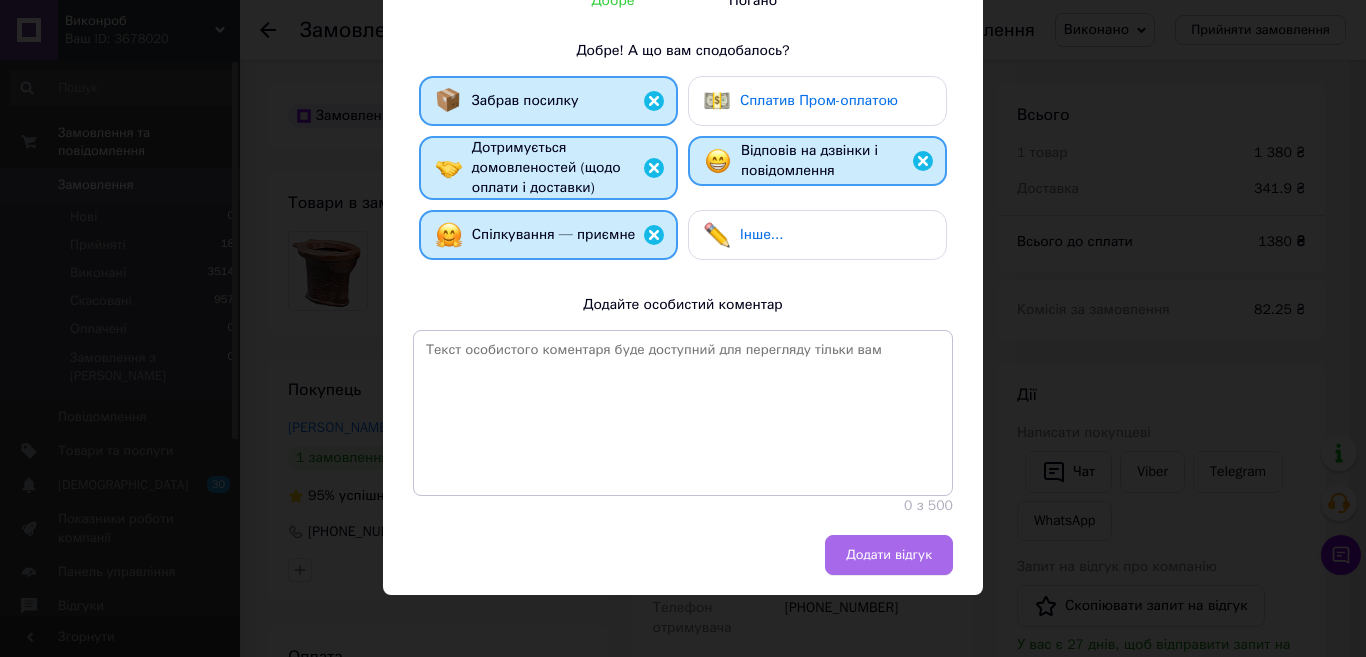click on "Додати відгук" at bounding box center [889, 555] 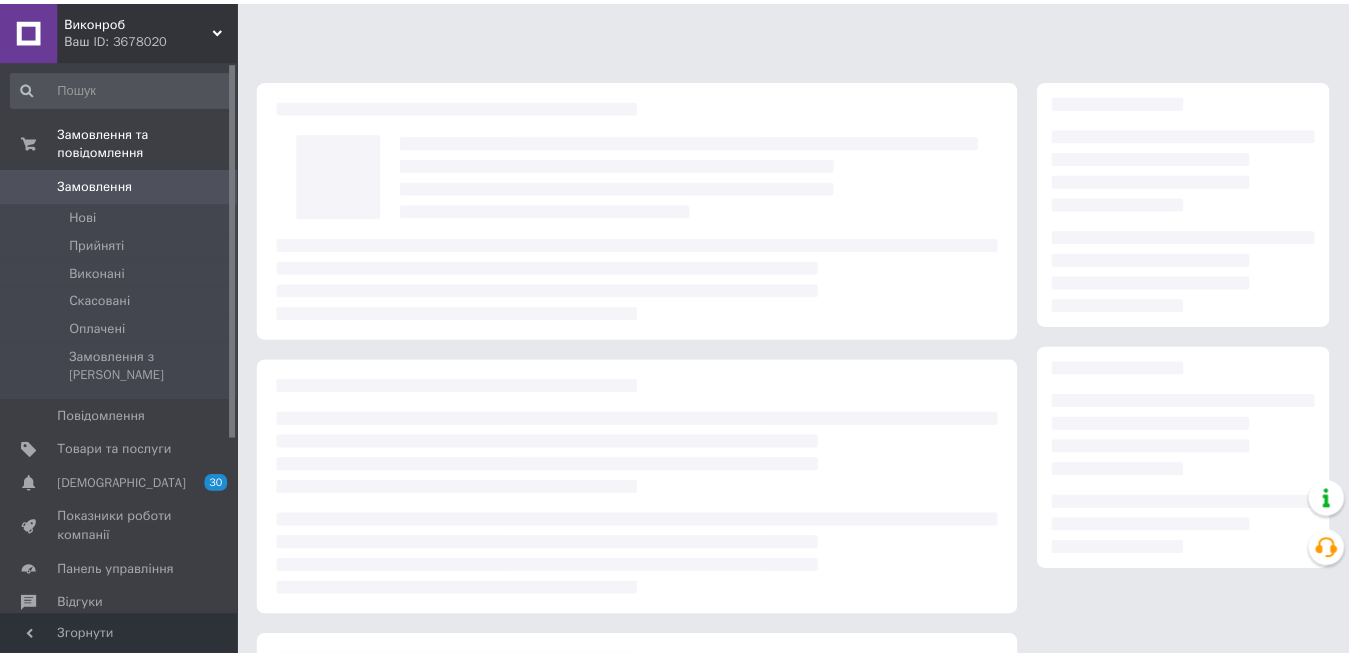 scroll, scrollTop: 0, scrollLeft: 0, axis: both 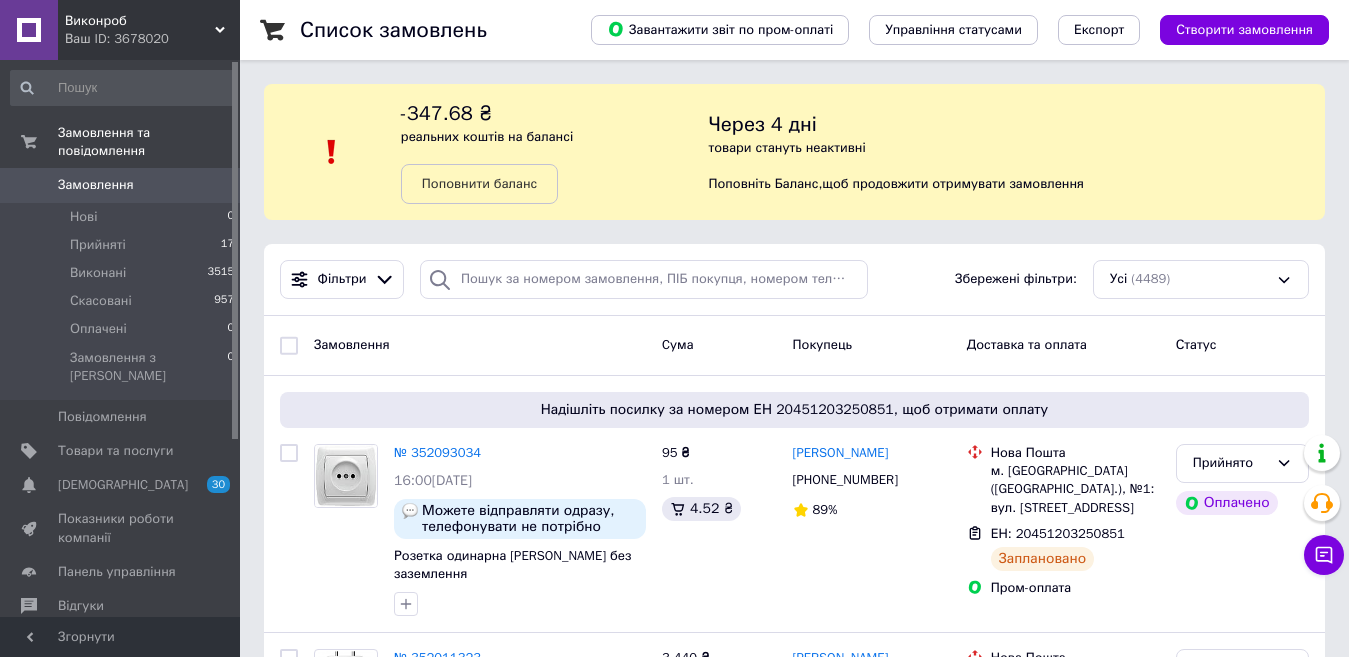 click on "Список замовлень   Завантажити звіт по пром-оплаті Управління статусами Експорт Створити замовлення -347.68 ₴ реальних коштів на балансі Поповнити баланс Через 4 дні товари стануть неактивні Поповніть Баланс ,  щоб продовжити отримувати замовлення Фільтри Збережені фільтри: Усі (4489) Замовлення Cума Покупець Доставка та оплата Статус Надішліть посилку за номером ЕН 20451203250851, щоб отримати оплату № 352093034 16:00[DATE] Можете відправляти одразу, телефонувати не потрібно Розетка одинарна VIKO [PERSON_NAME] без заземлення 95 ₴ 1 шт. 4.52 ₴ [PERSON_NAME] [PHONE_NUMBER] 89% Прийнято" at bounding box center [794, 2291] 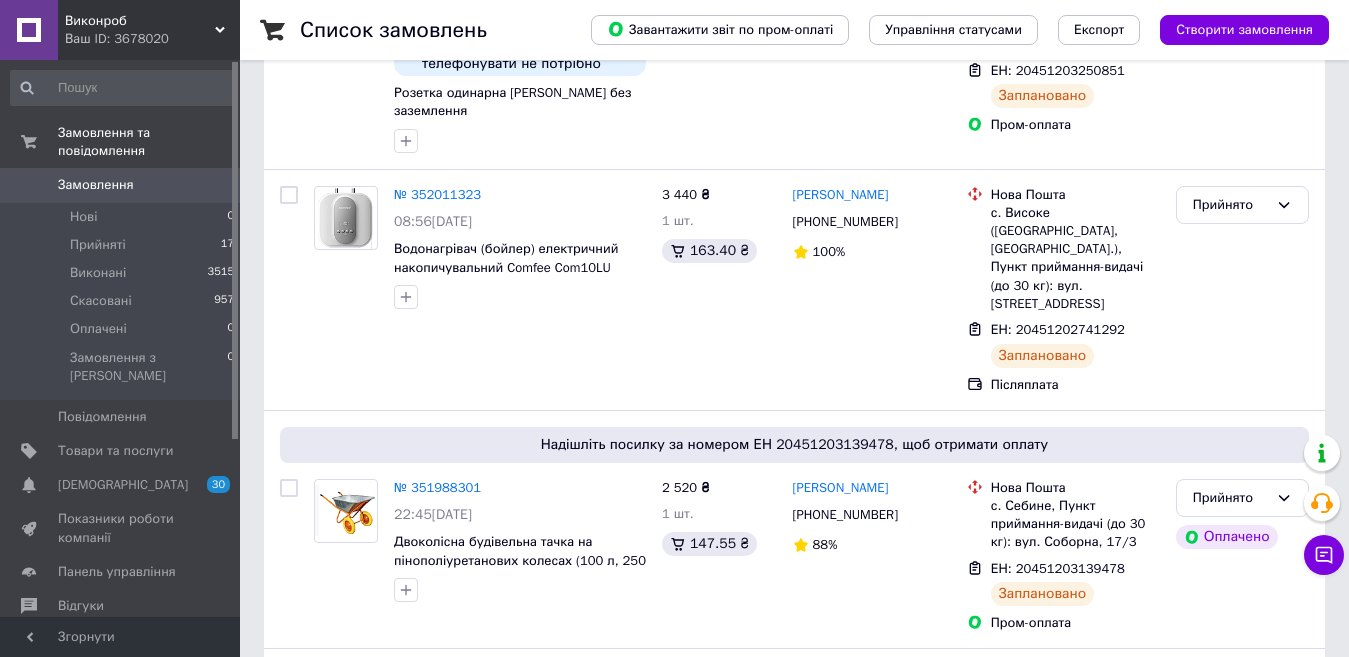 scroll, scrollTop: 602, scrollLeft: 0, axis: vertical 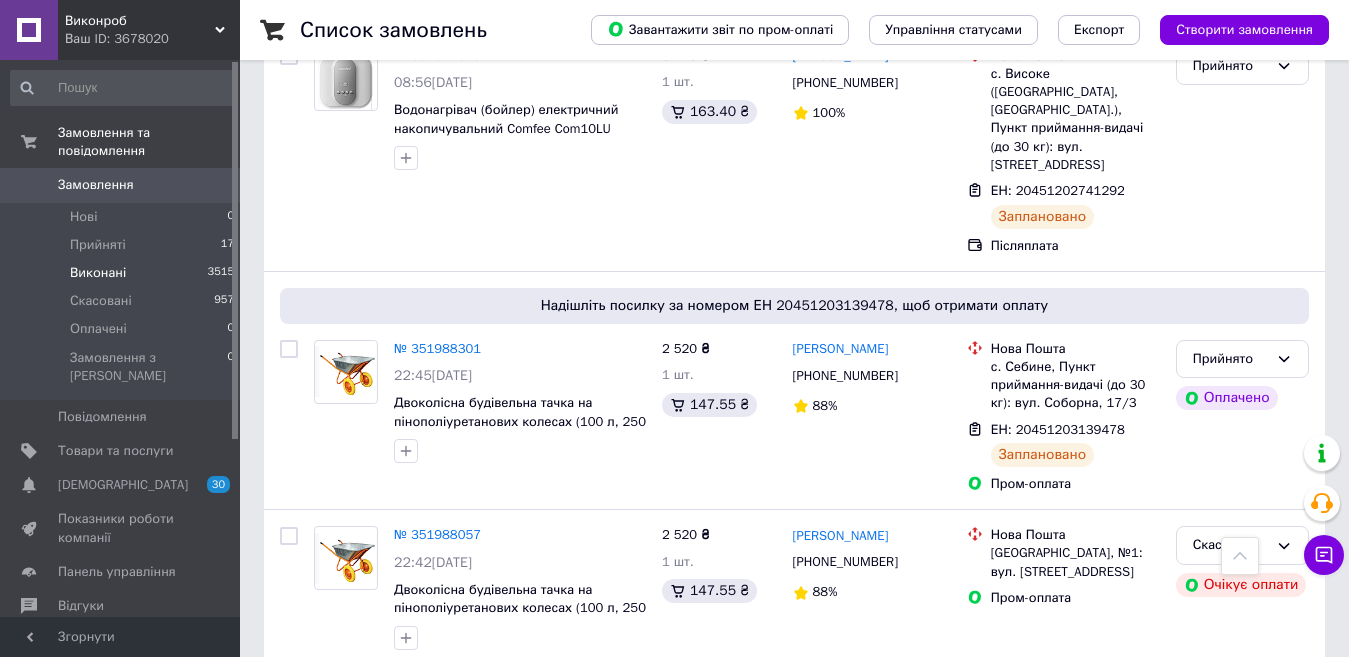 click on "Виконані 3515" at bounding box center [123, 273] 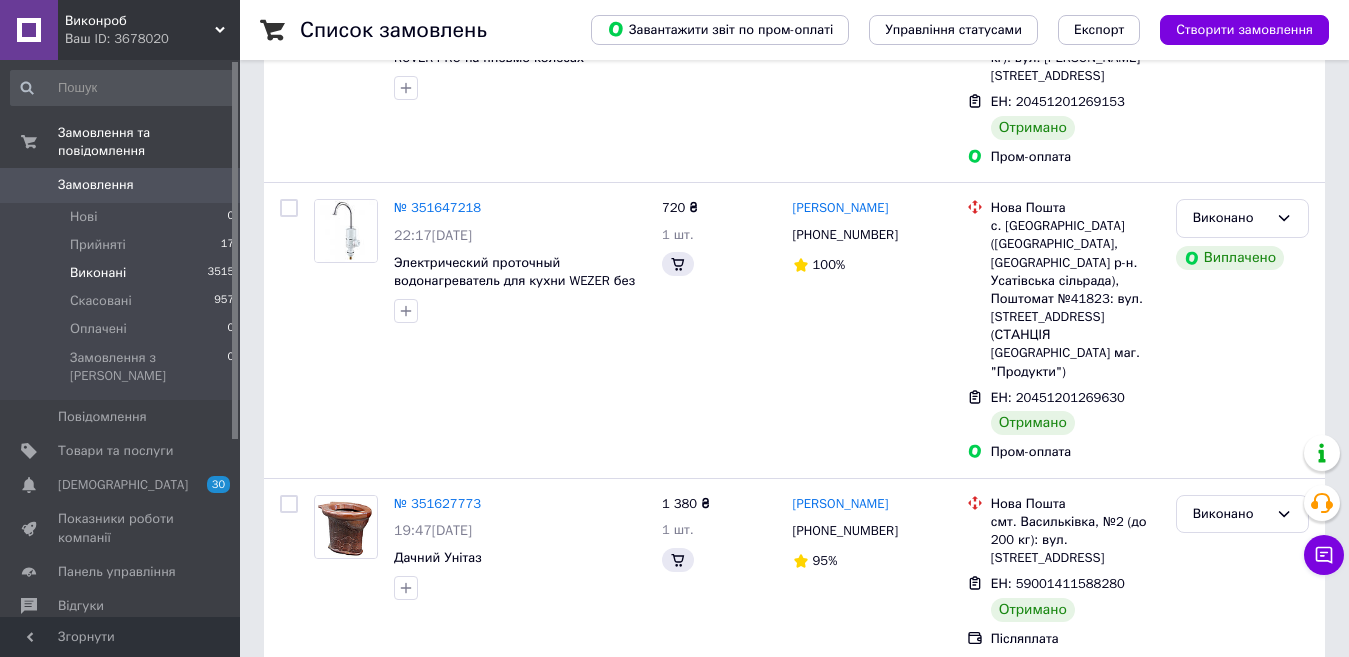 scroll, scrollTop: 0, scrollLeft: 0, axis: both 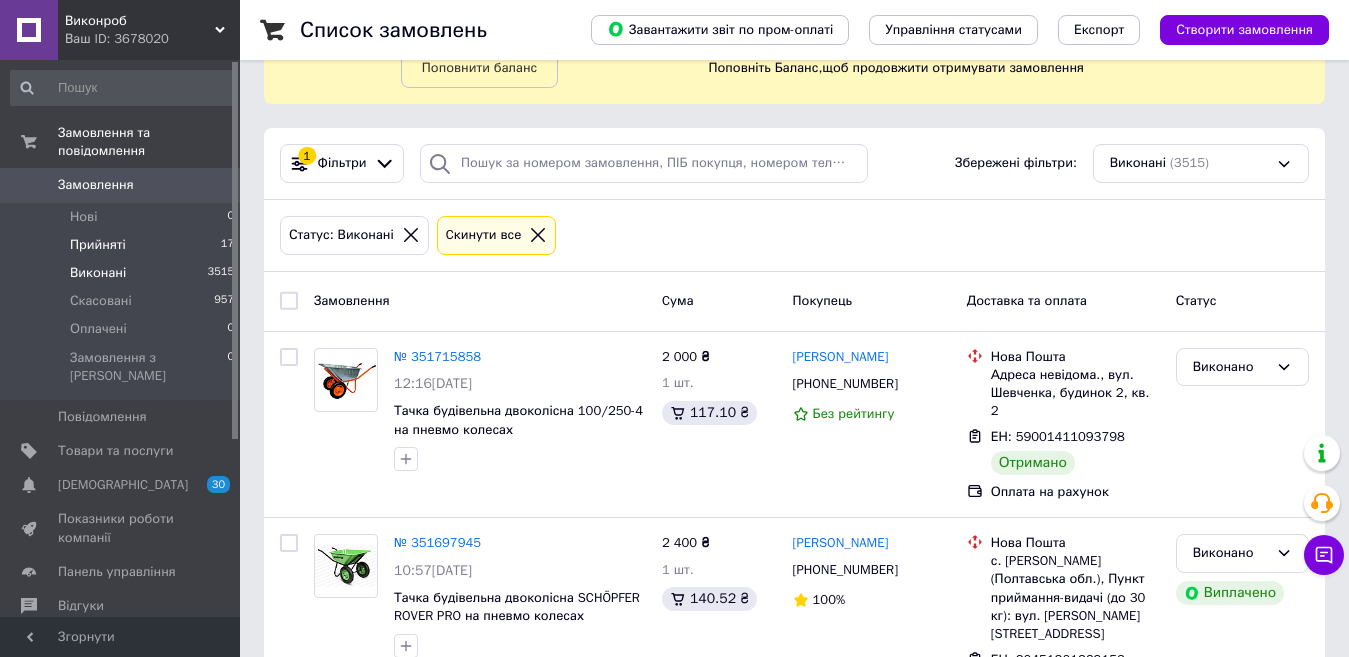 click on "Прийняті 17" at bounding box center [123, 245] 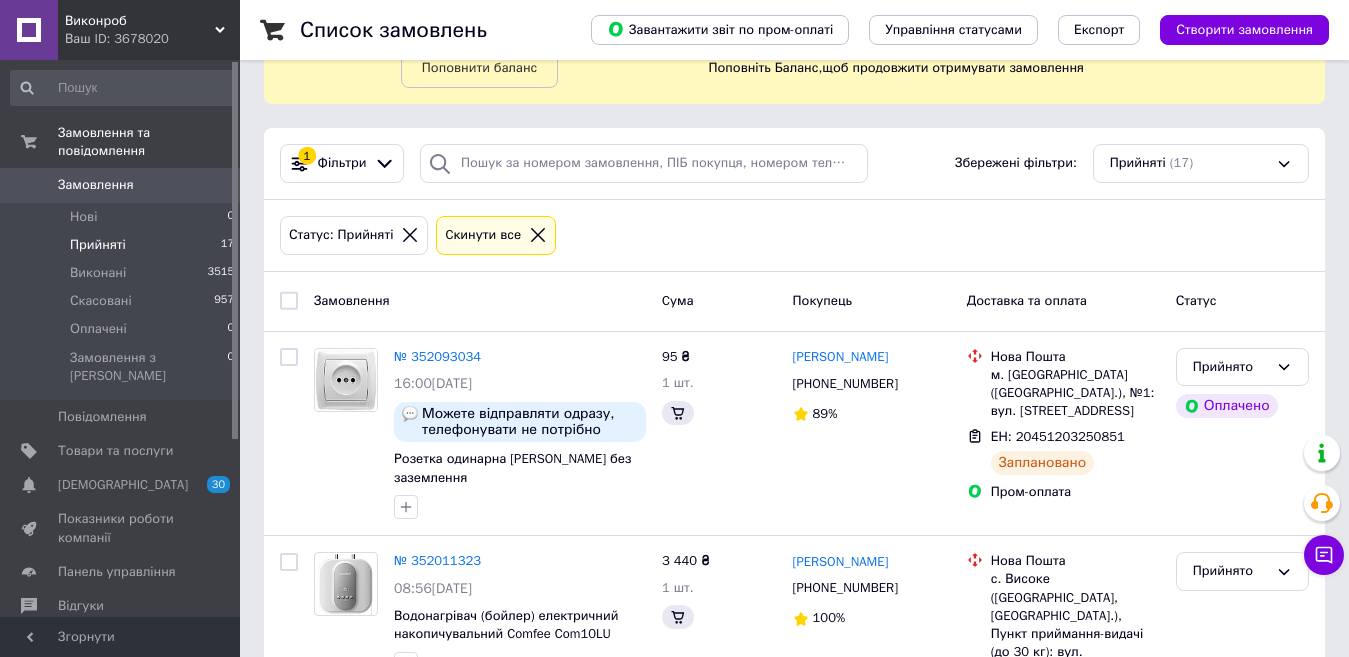 scroll, scrollTop: 0, scrollLeft: 0, axis: both 